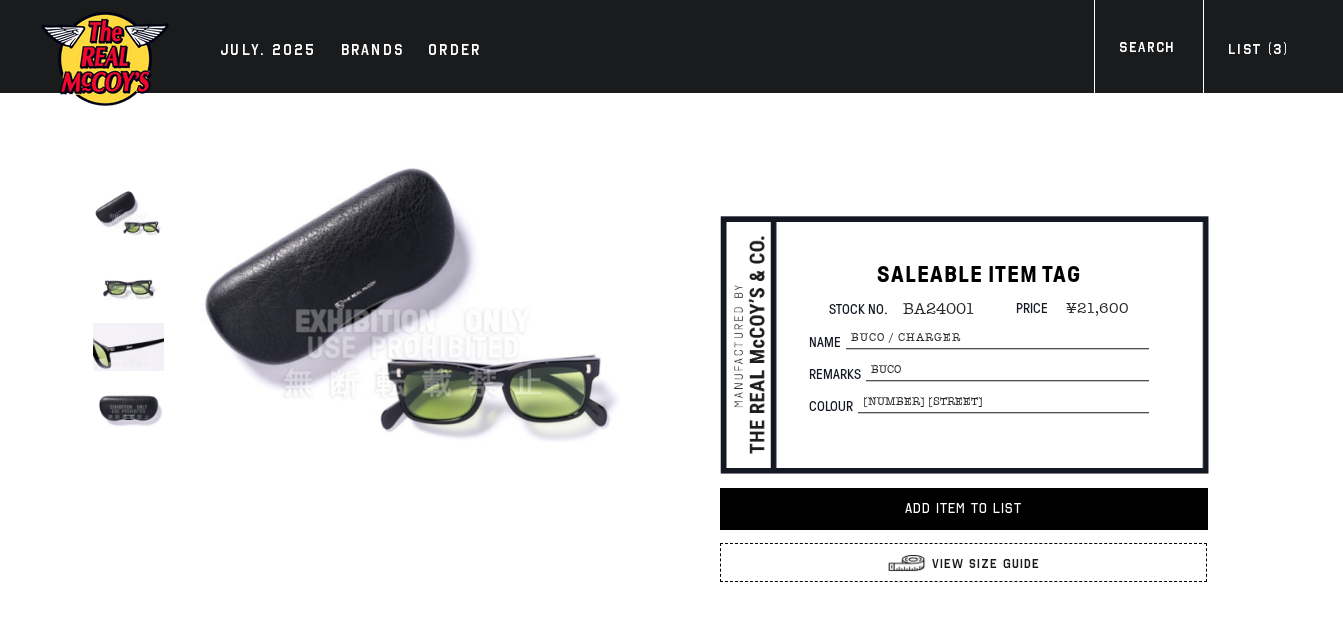 scroll, scrollTop: 0, scrollLeft: 0, axis: both 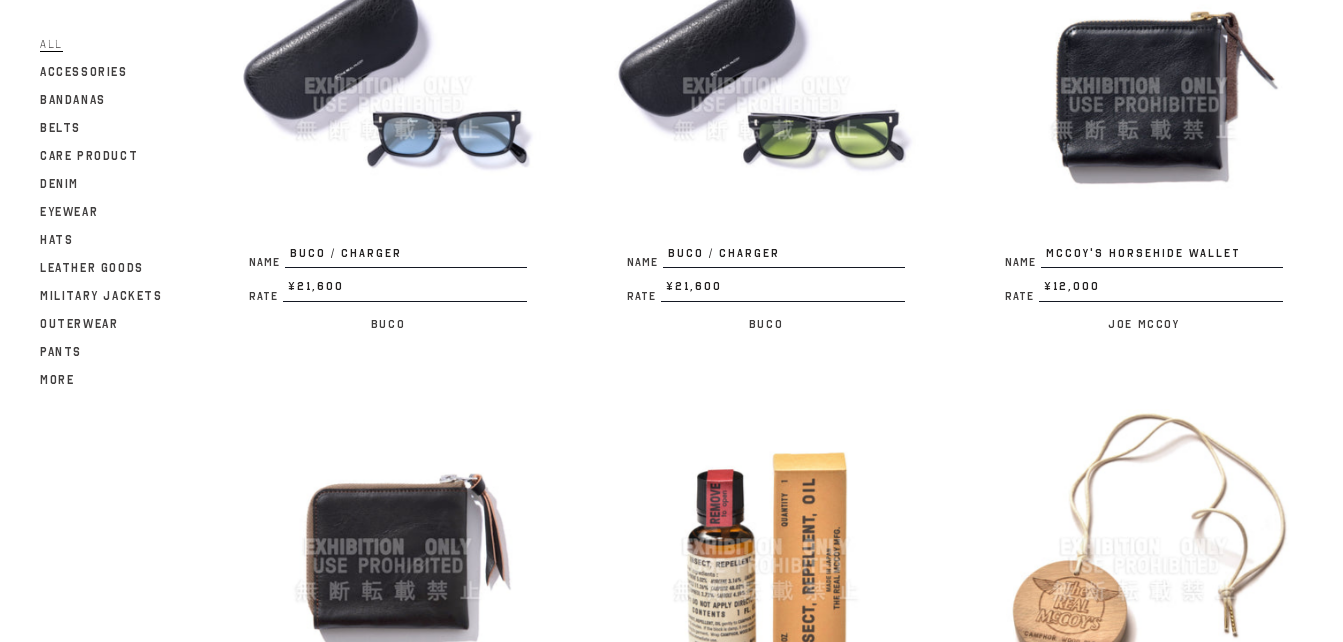 click at bounding box center (766, 86) 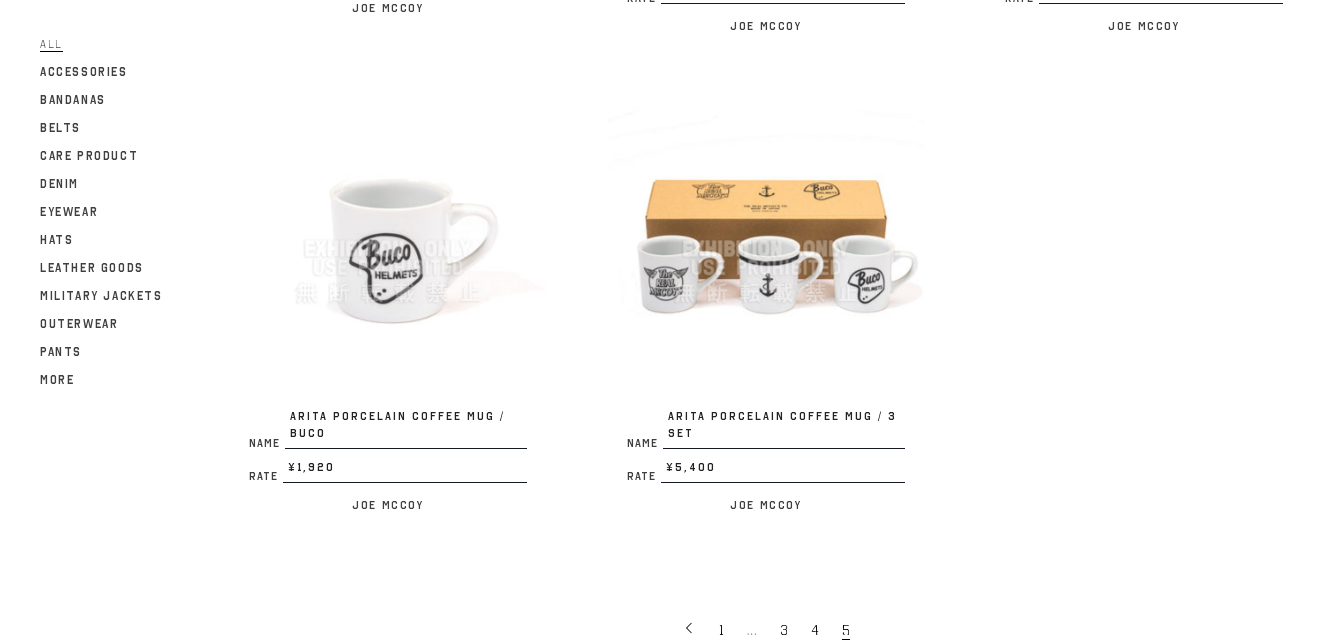 scroll, scrollTop: 3700, scrollLeft: 0, axis: vertical 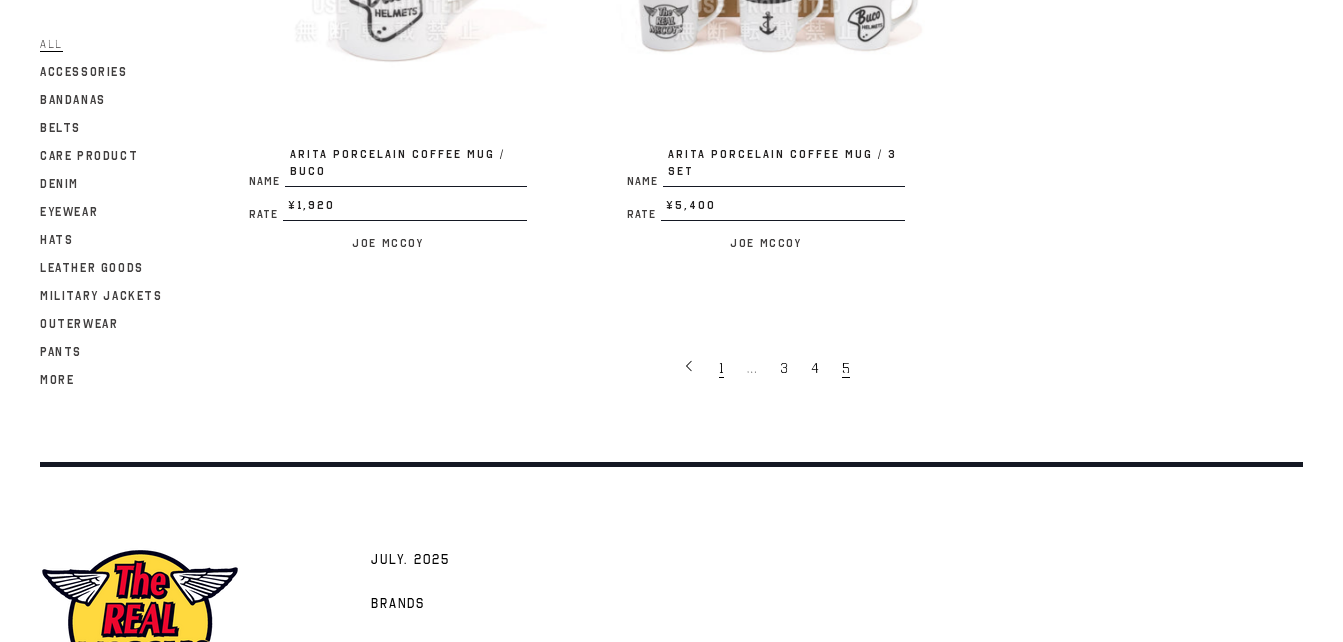 click on "1" at bounding box center [721, 368] 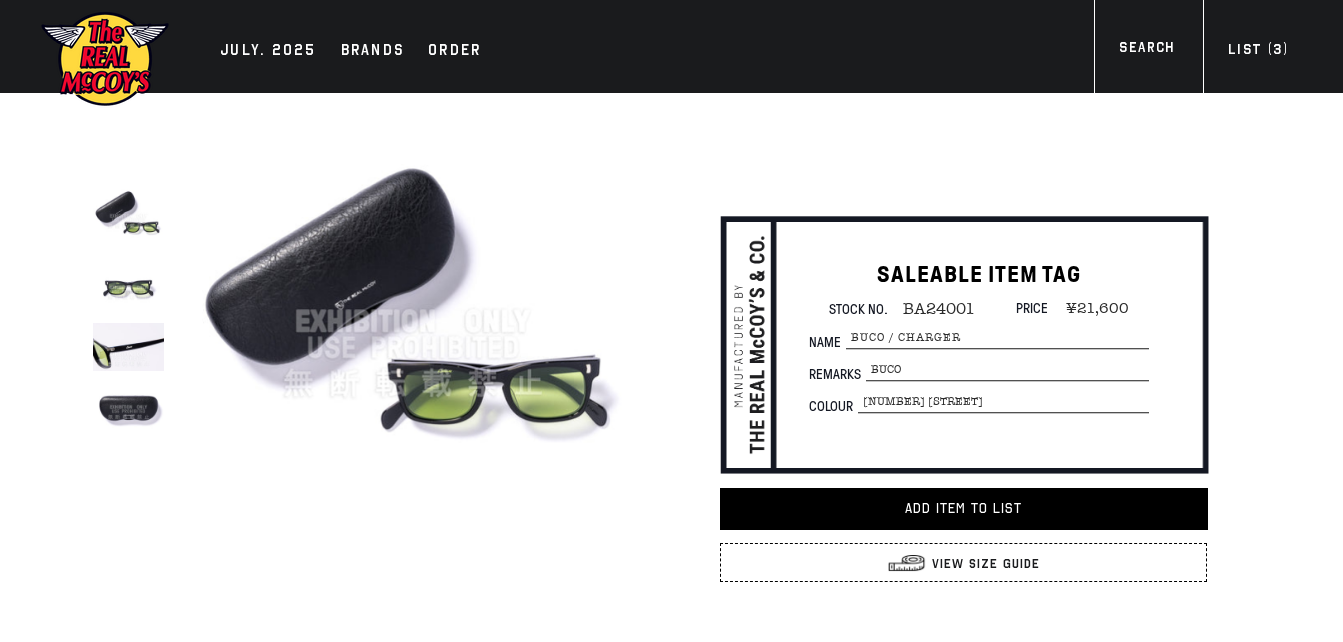 scroll, scrollTop: 0, scrollLeft: 0, axis: both 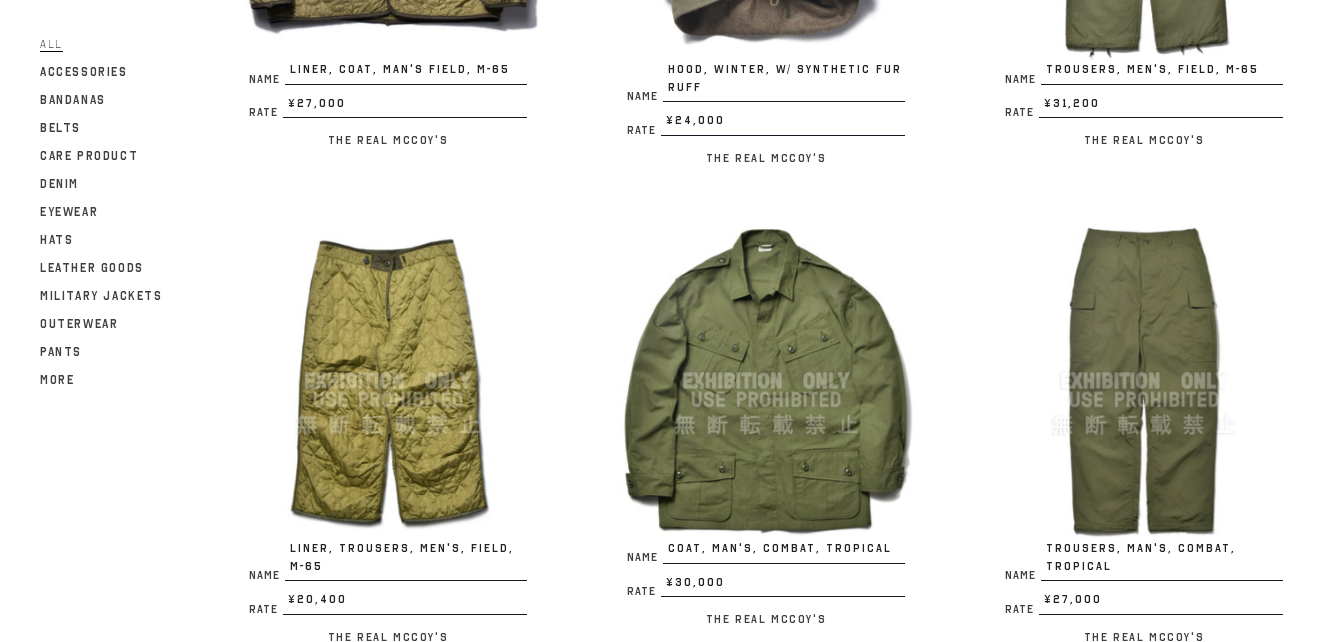 click at bounding box center [766, 381] 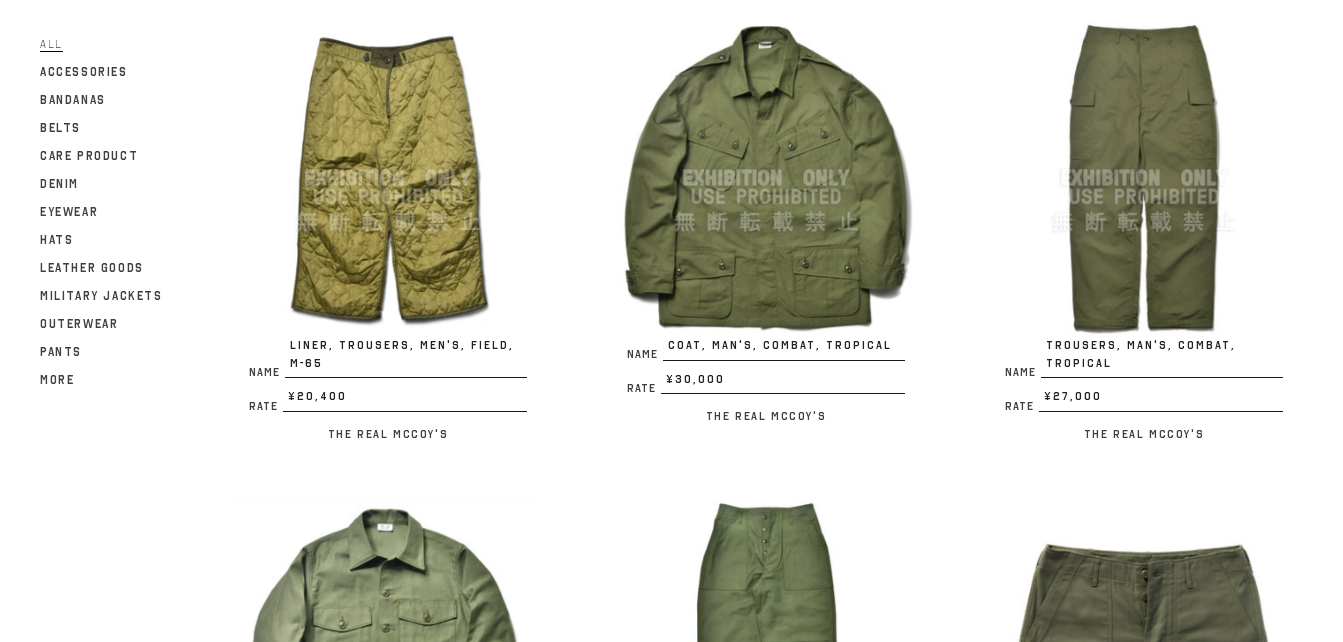 scroll, scrollTop: 1600, scrollLeft: 0, axis: vertical 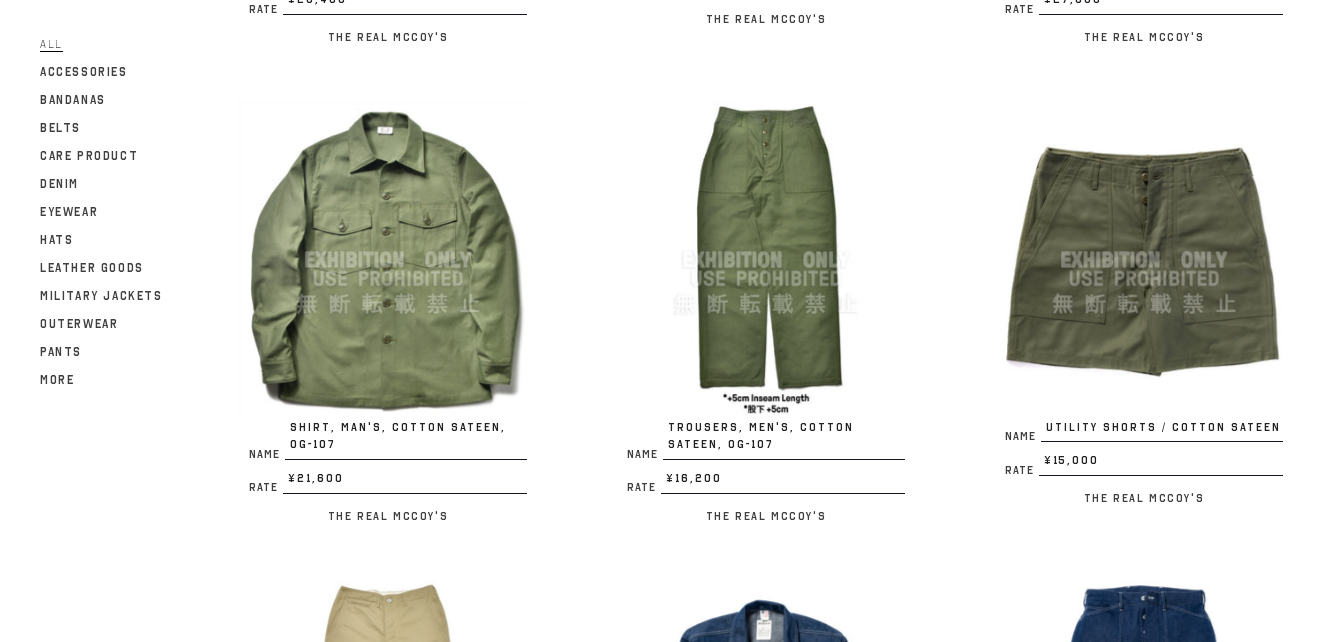 click at bounding box center [388, 260] 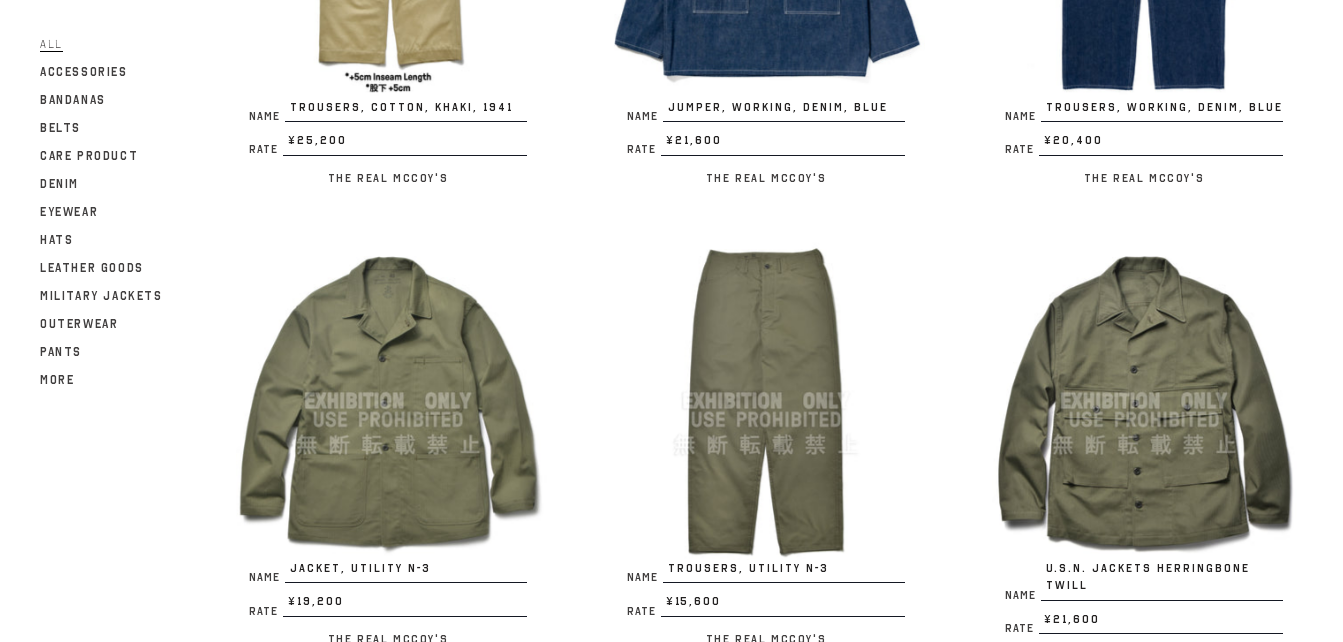 scroll, scrollTop: 2400, scrollLeft: 0, axis: vertical 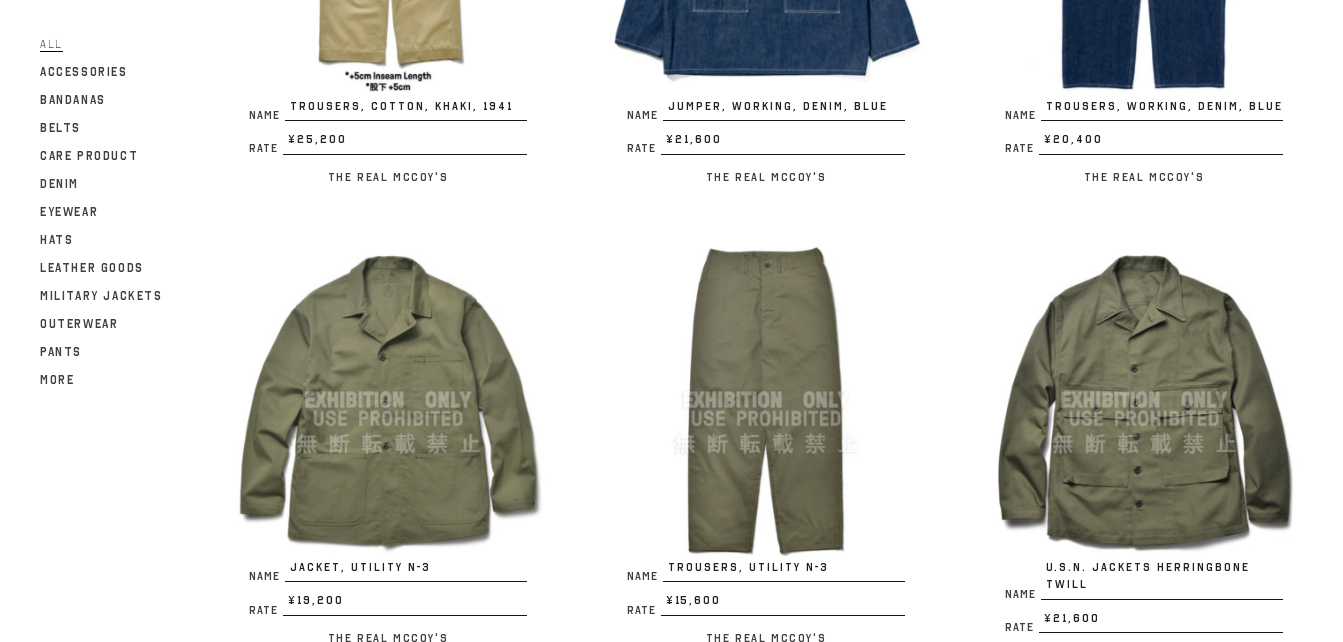 click at bounding box center [1144, 400] 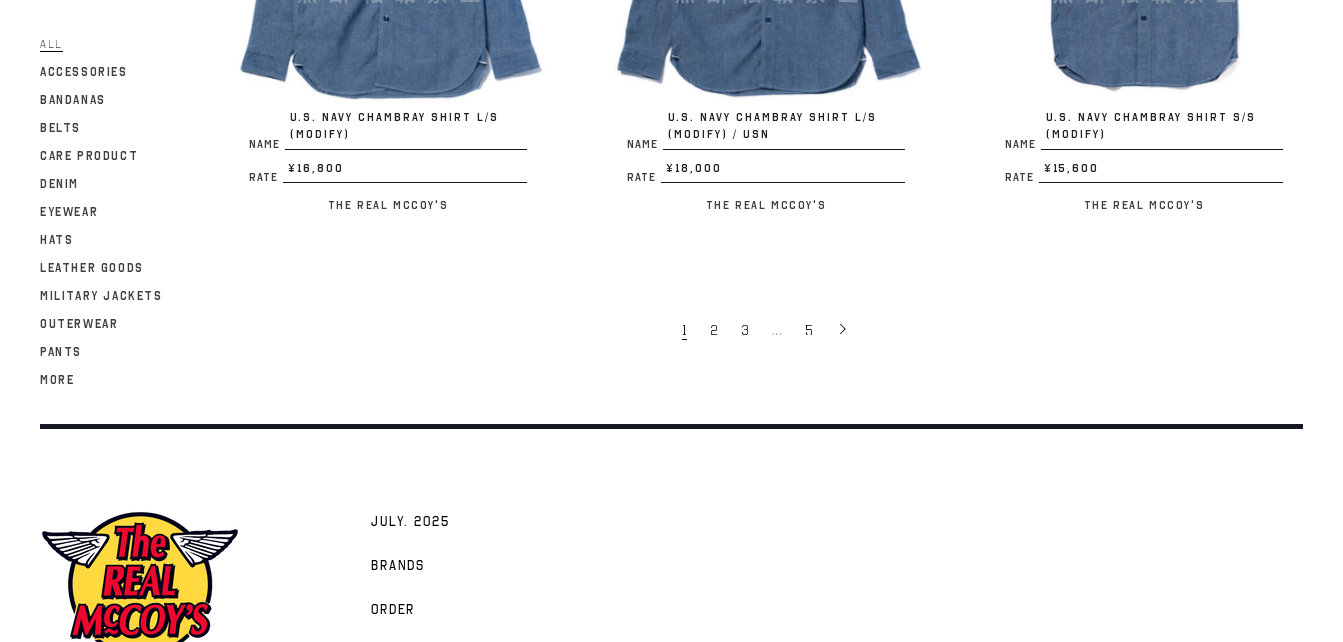 scroll, scrollTop: 3800, scrollLeft: 0, axis: vertical 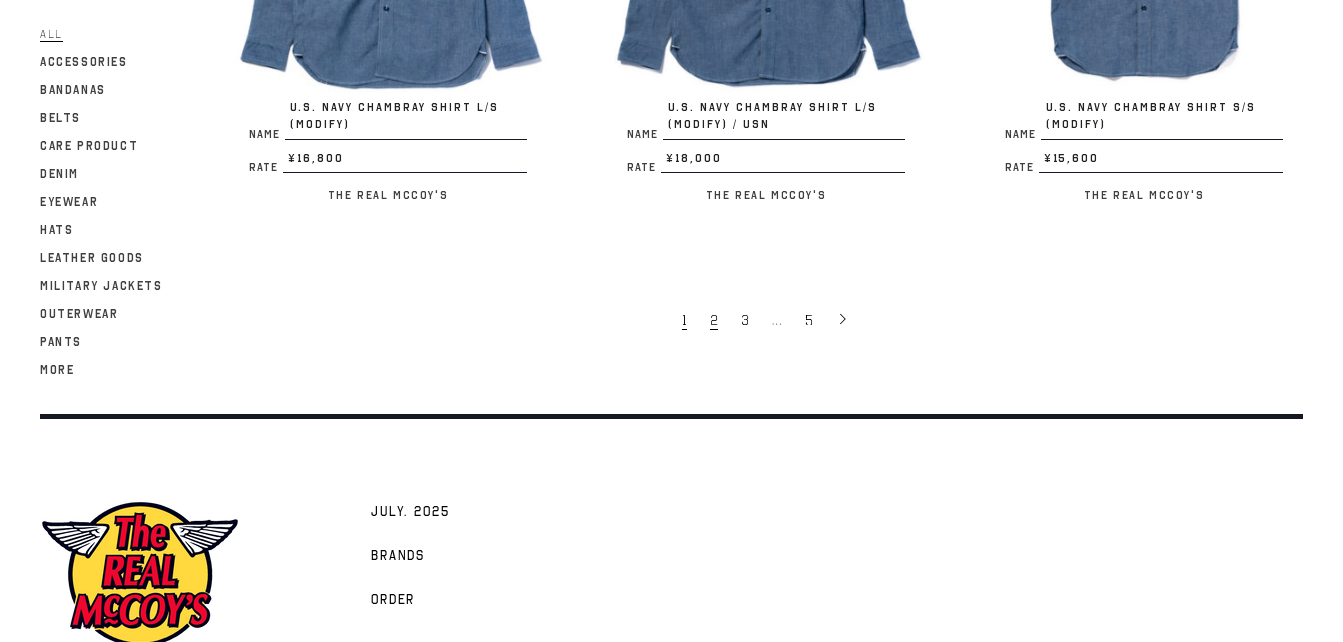 click on "2" at bounding box center [714, 320] 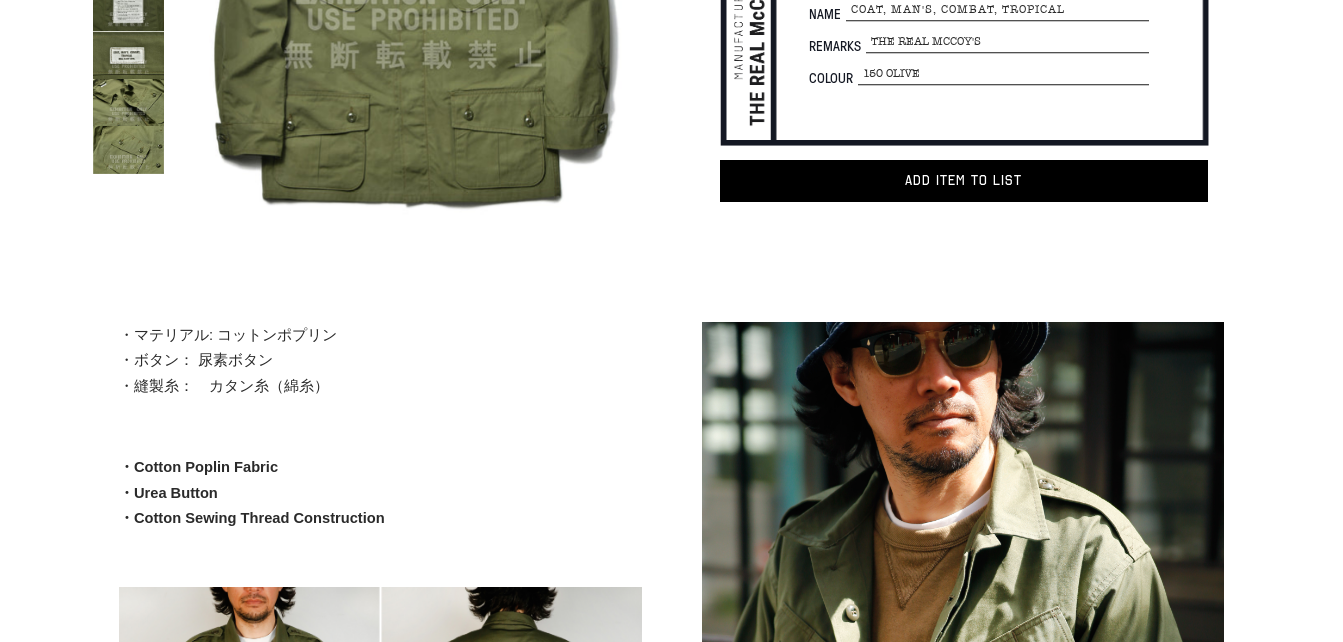 scroll, scrollTop: 100, scrollLeft: 0, axis: vertical 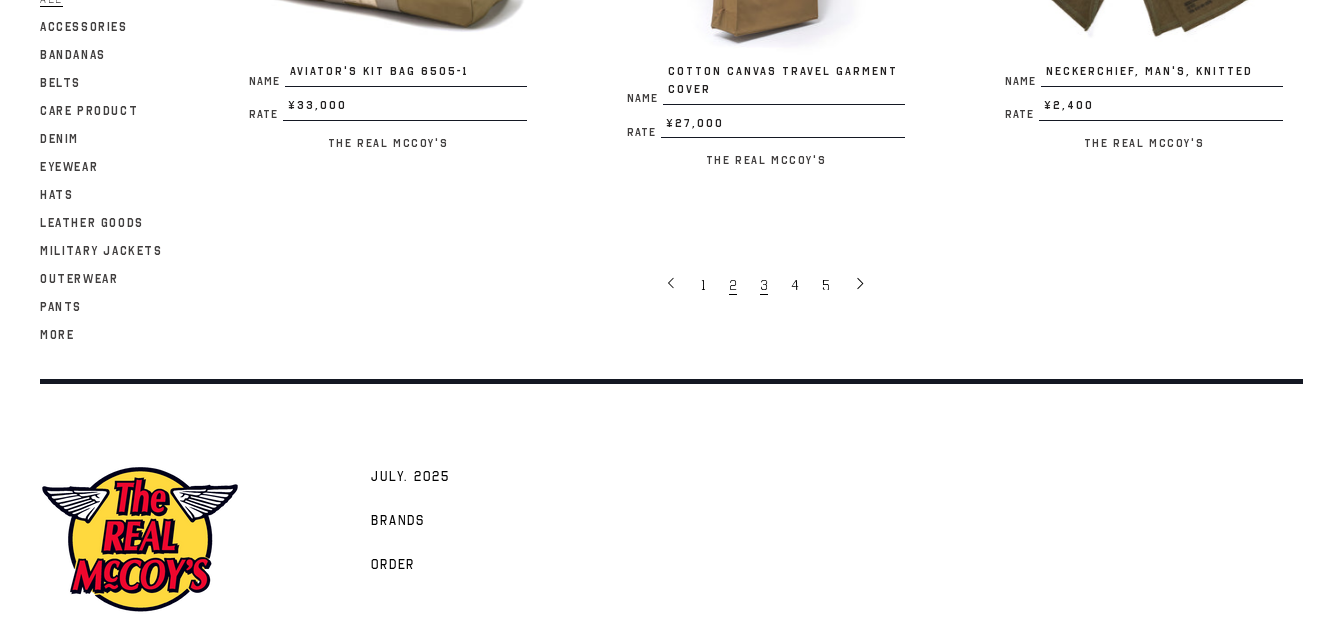 click on "3" at bounding box center (764, 285) 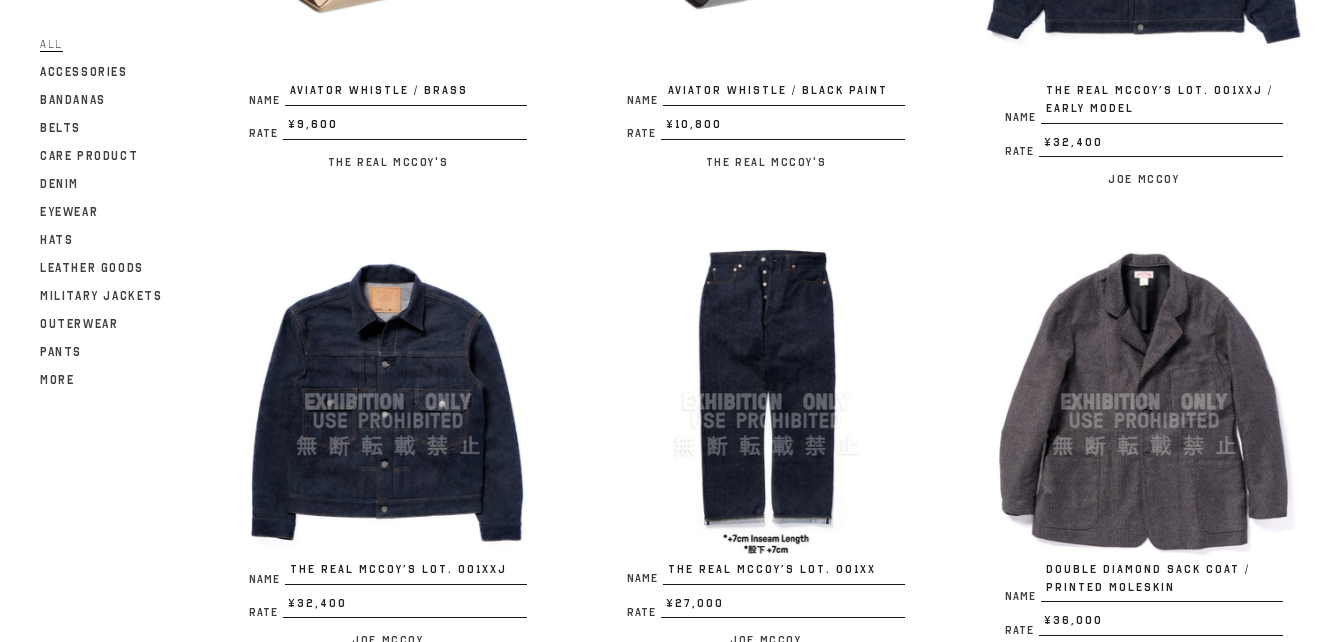 scroll, scrollTop: 400, scrollLeft: 0, axis: vertical 